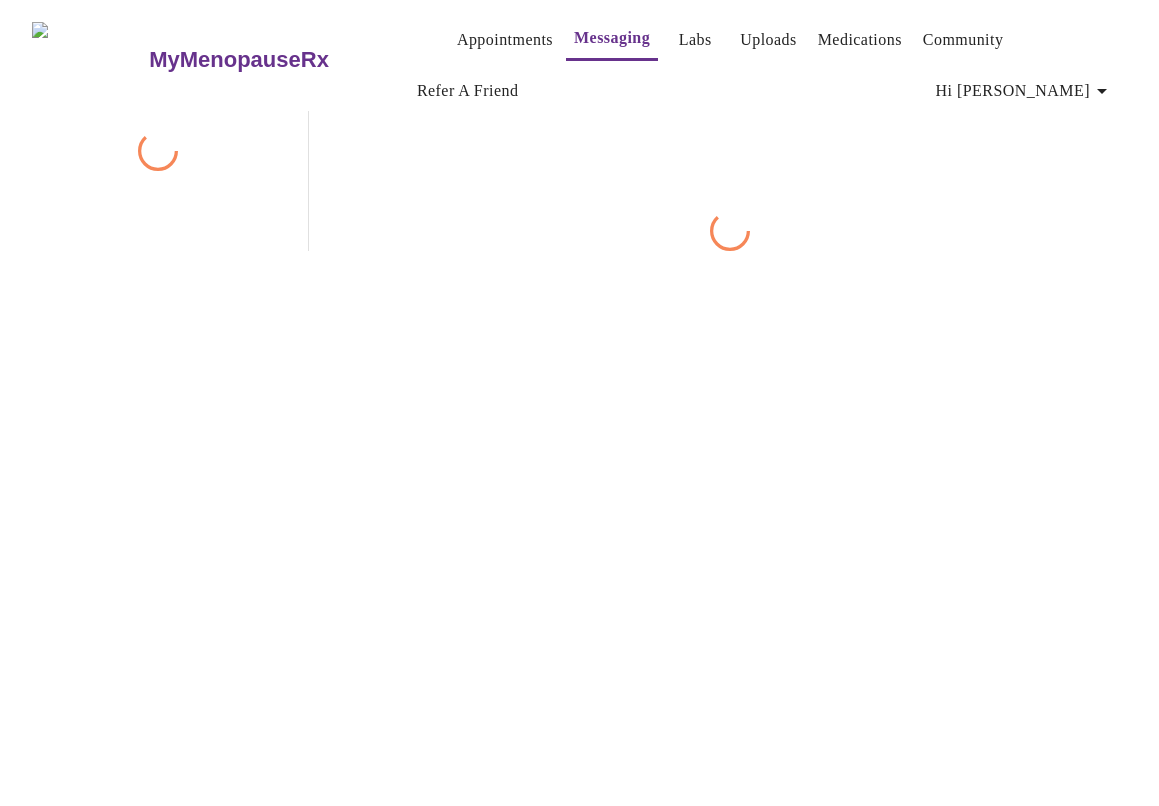 scroll, scrollTop: 0, scrollLeft: 0, axis: both 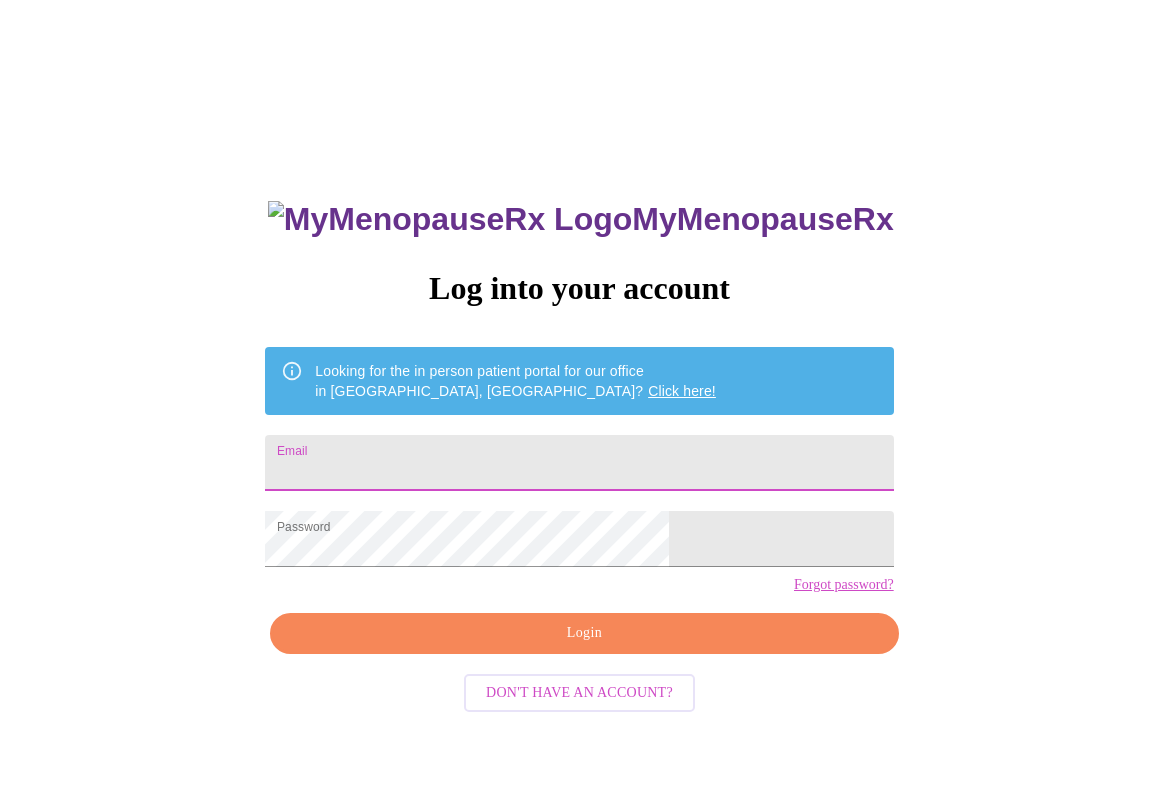 click on "Email" at bounding box center [579, 463] 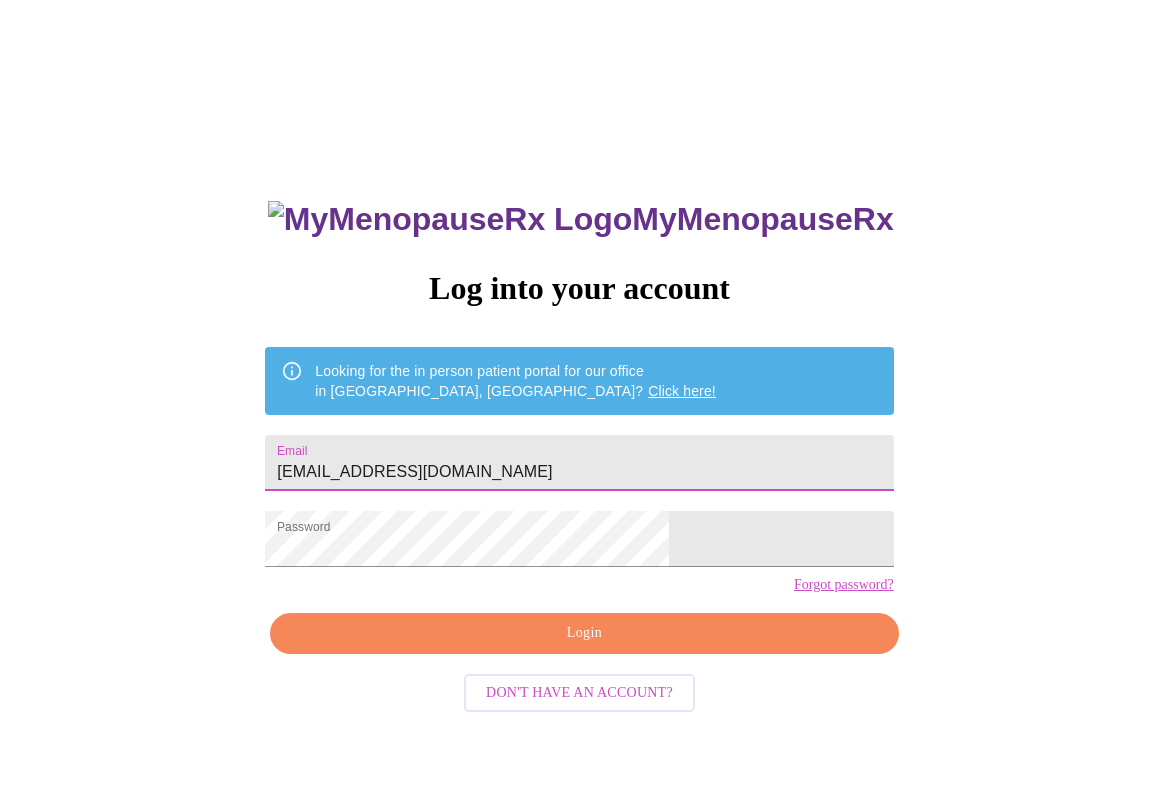 click on "Login" at bounding box center [584, 633] 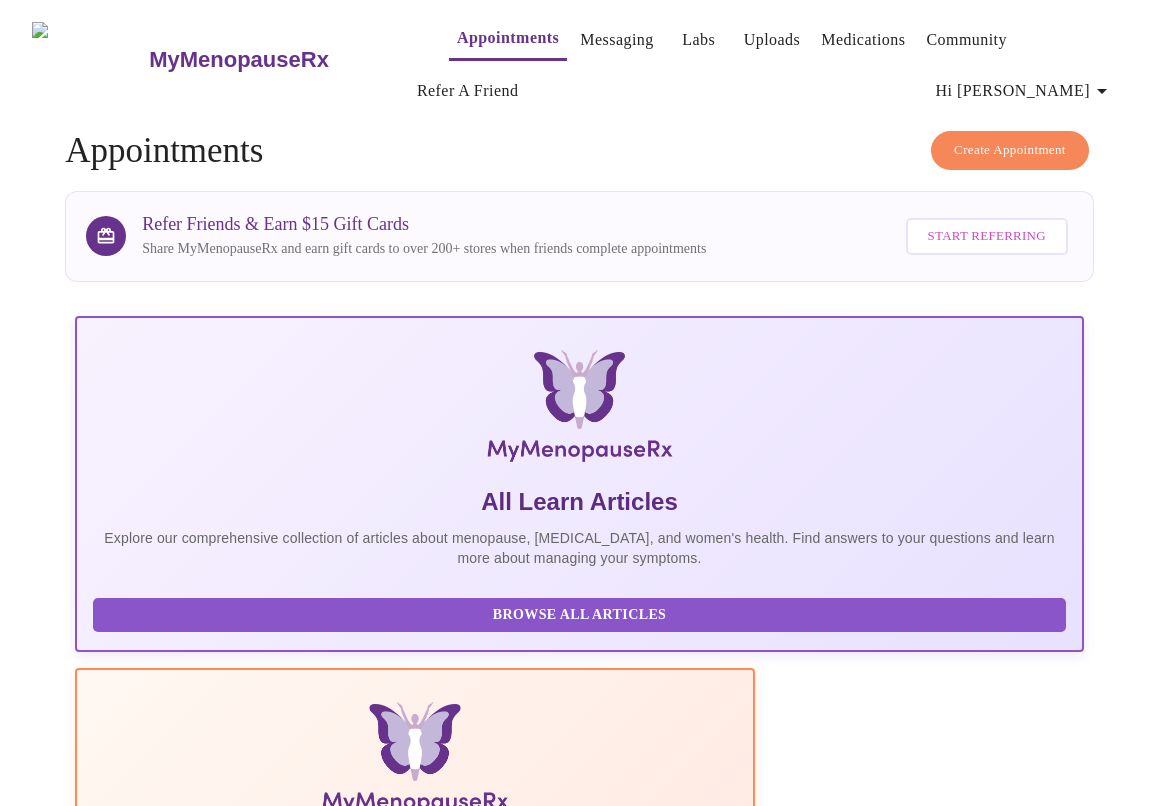 click on "Messaging" at bounding box center [616, 40] 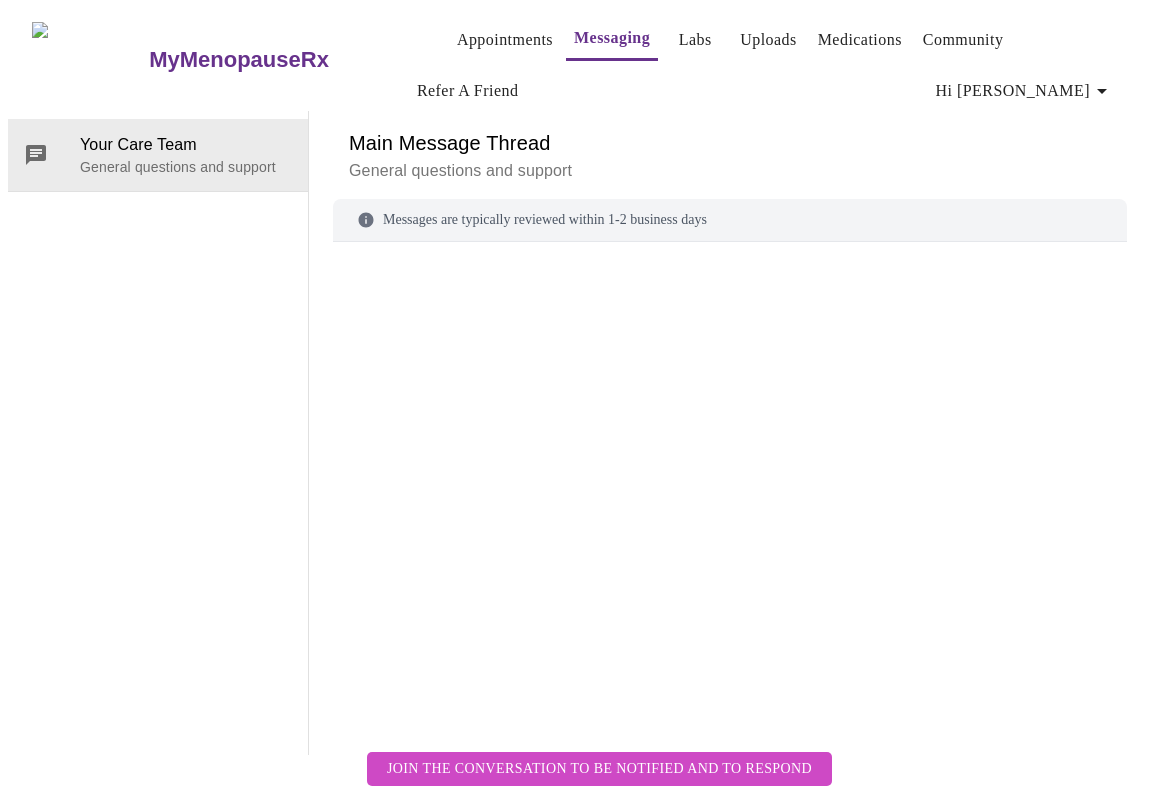 scroll, scrollTop: 103, scrollLeft: 0, axis: vertical 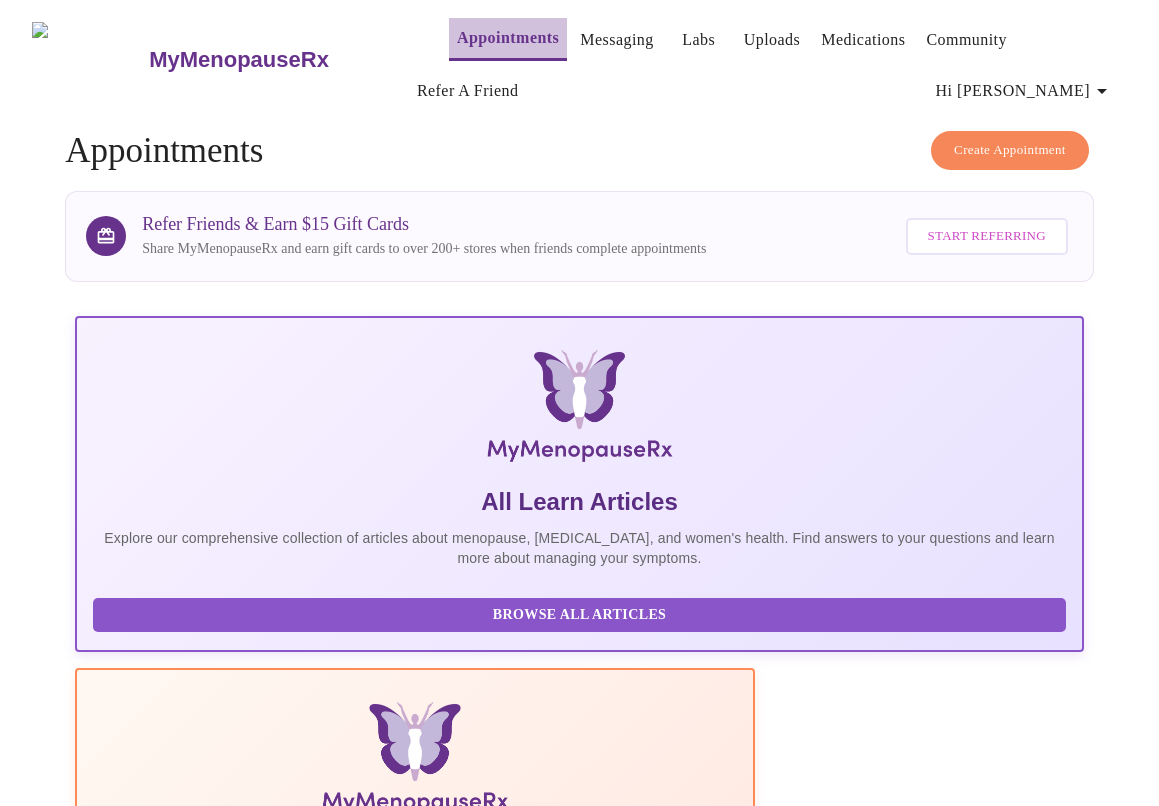 click on "Appointments" at bounding box center (508, 39) 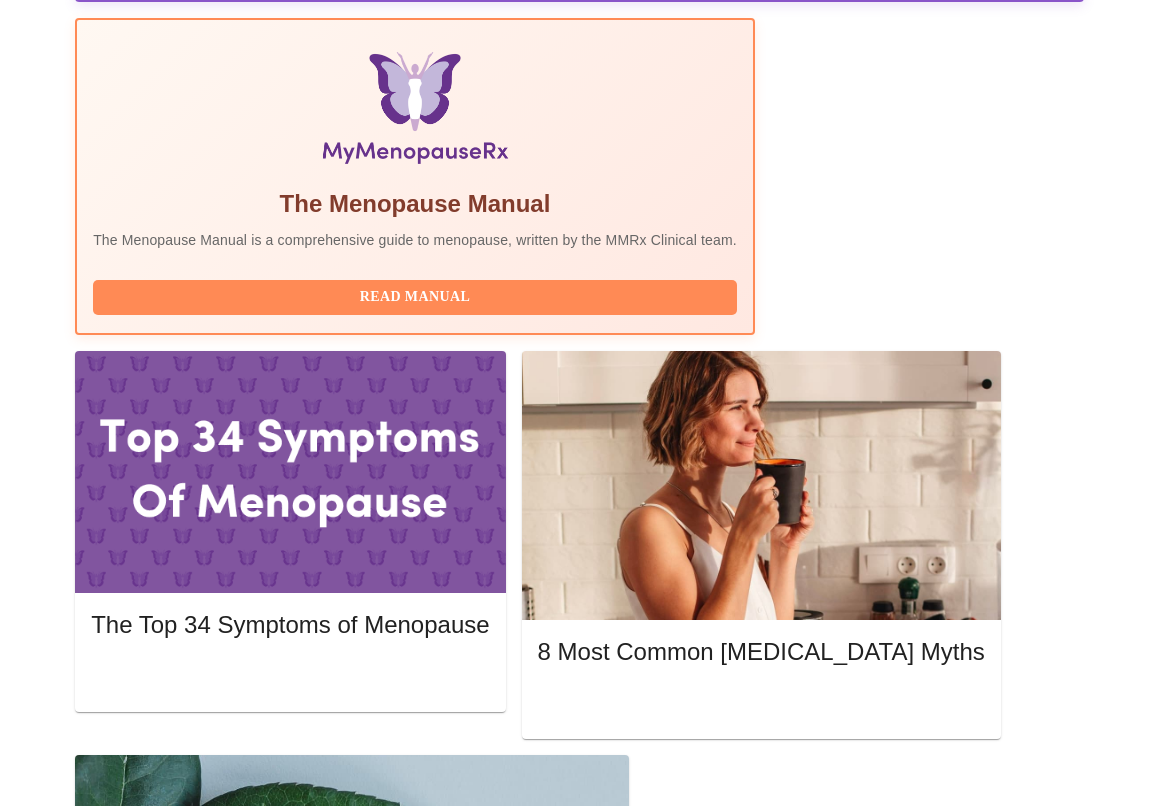 scroll, scrollTop: 667, scrollLeft: 0, axis: vertical 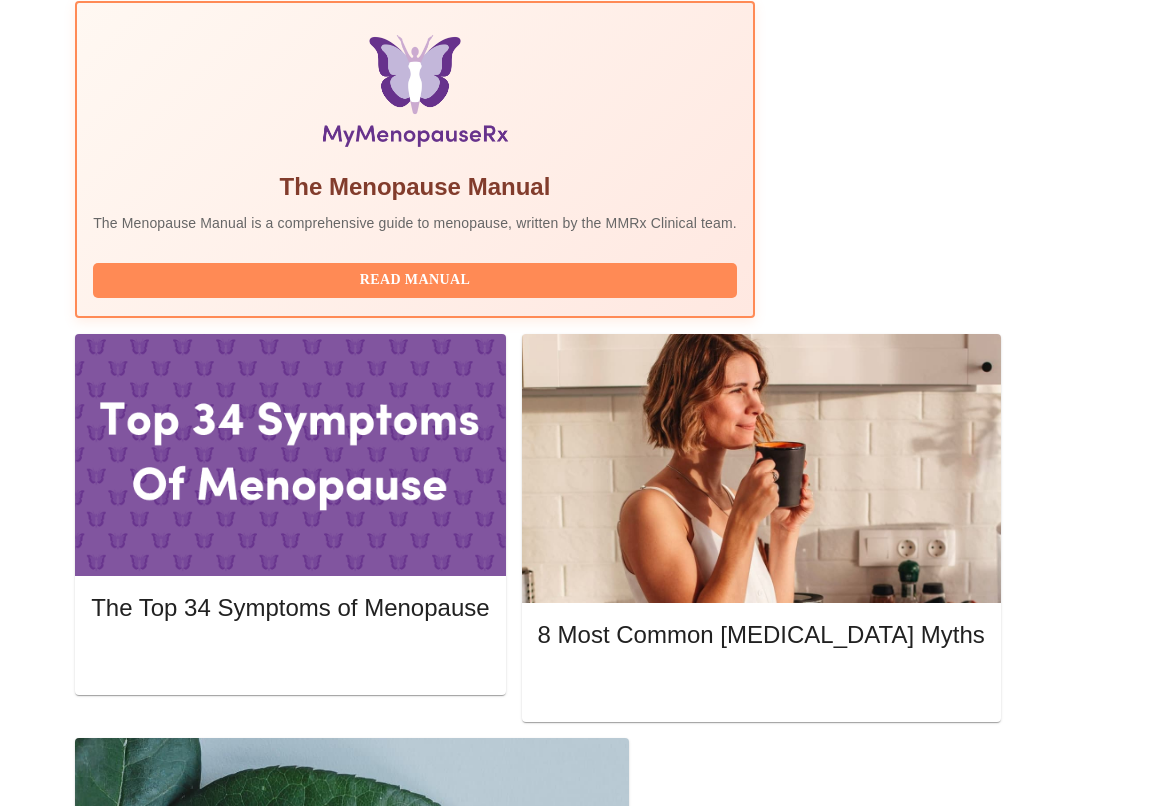 click on "Reschedule" at bounding box center [1003, 1945] 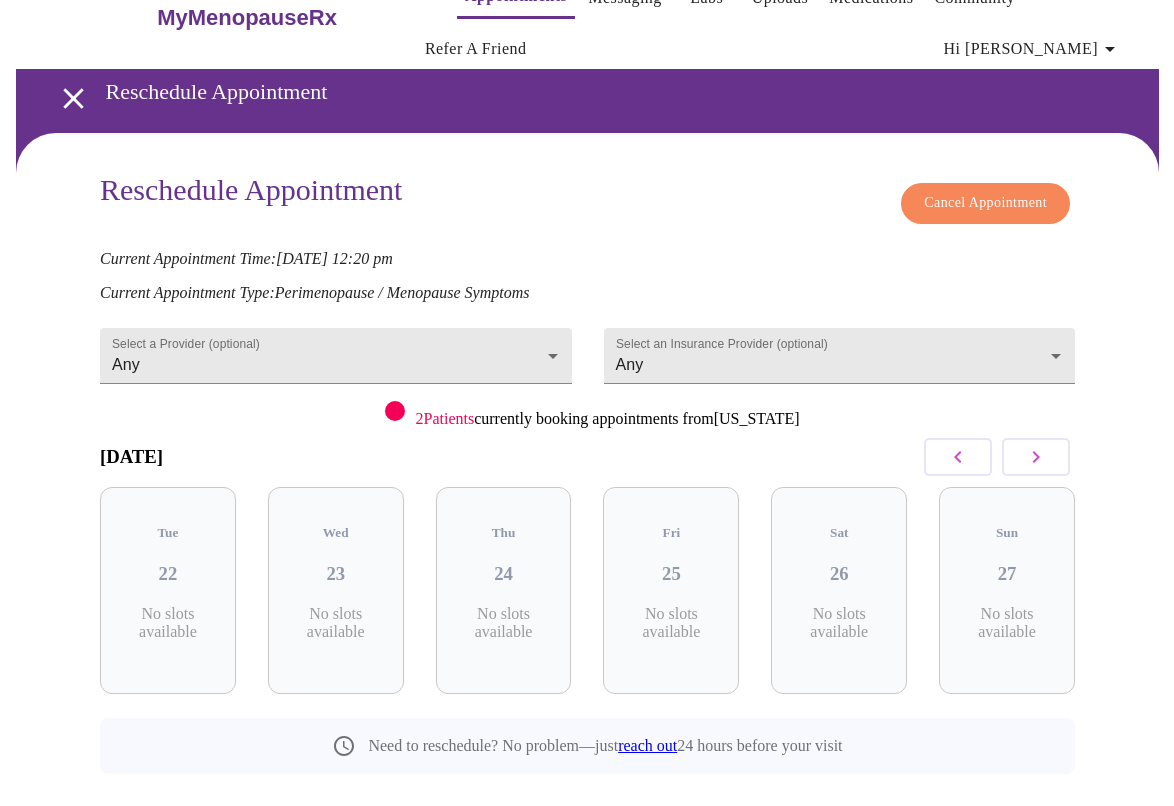 scroll, scrollTop: 65, scrollLeft: 0, axis: vertical 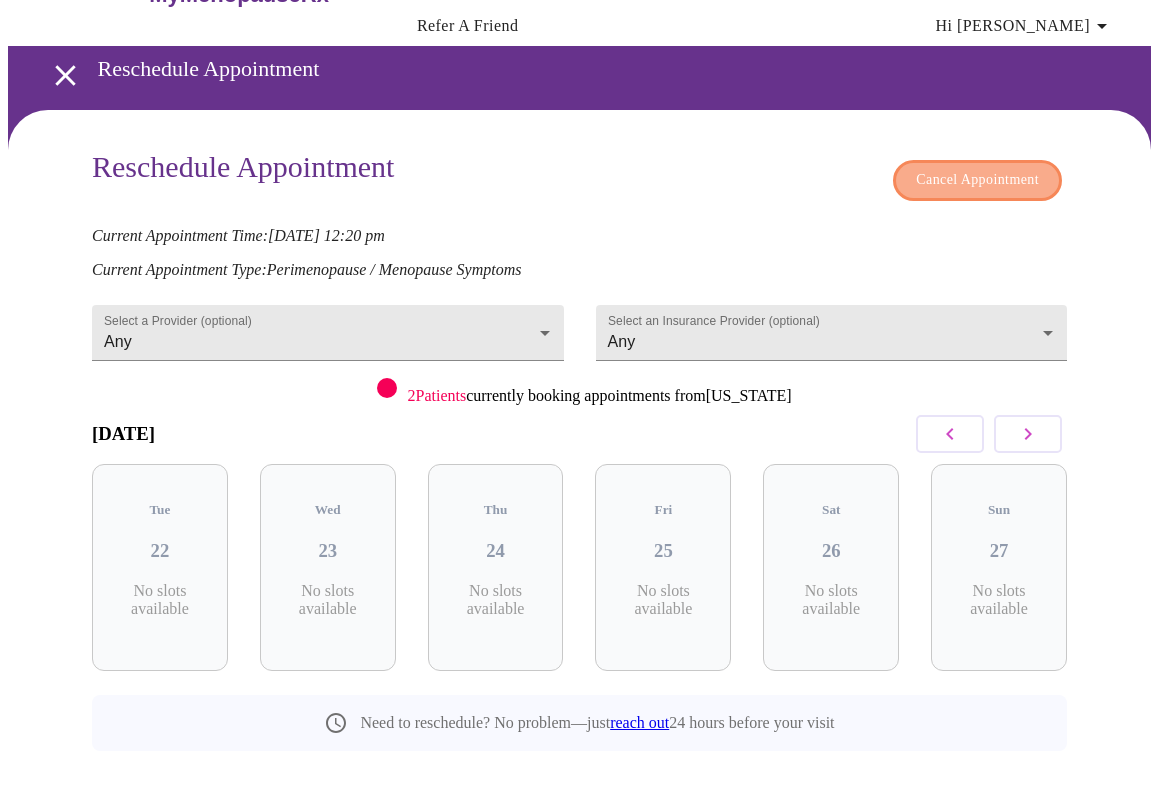 click on "Cancel Appointment" at bounding box center [977, 180] 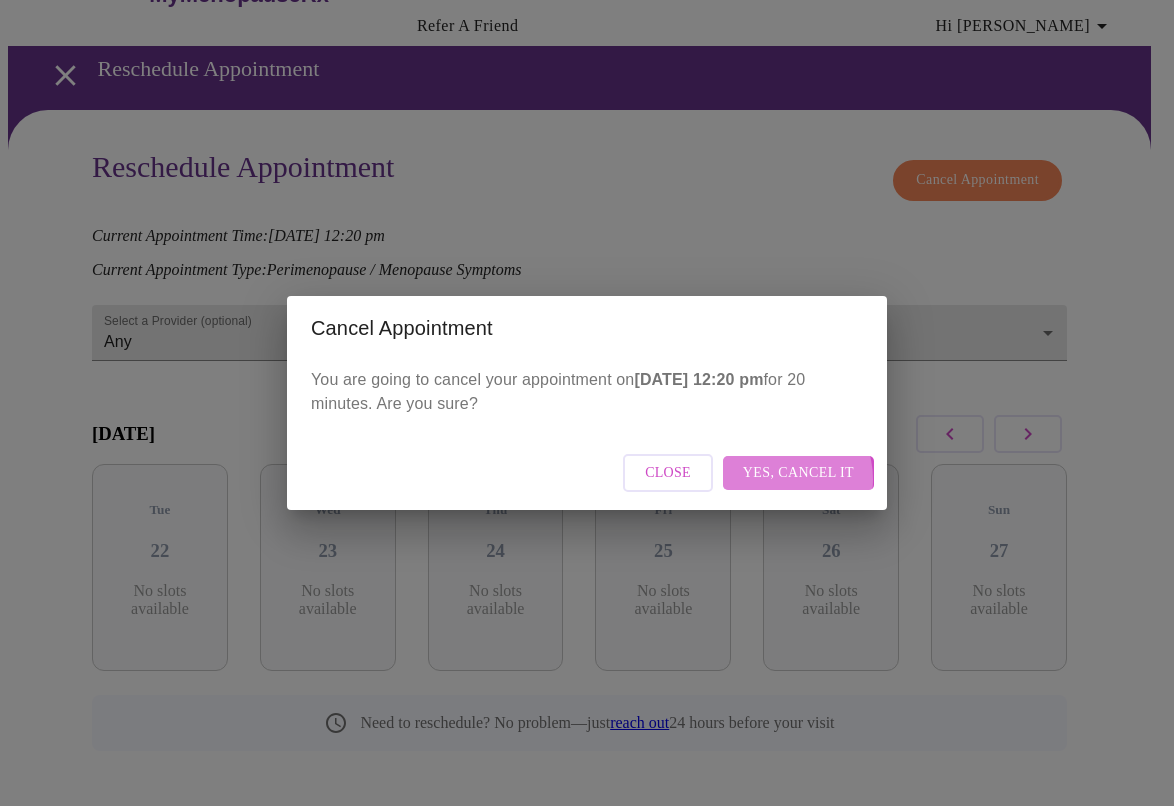 click on "Yes, cancel it" at bounding box center [798, 473] 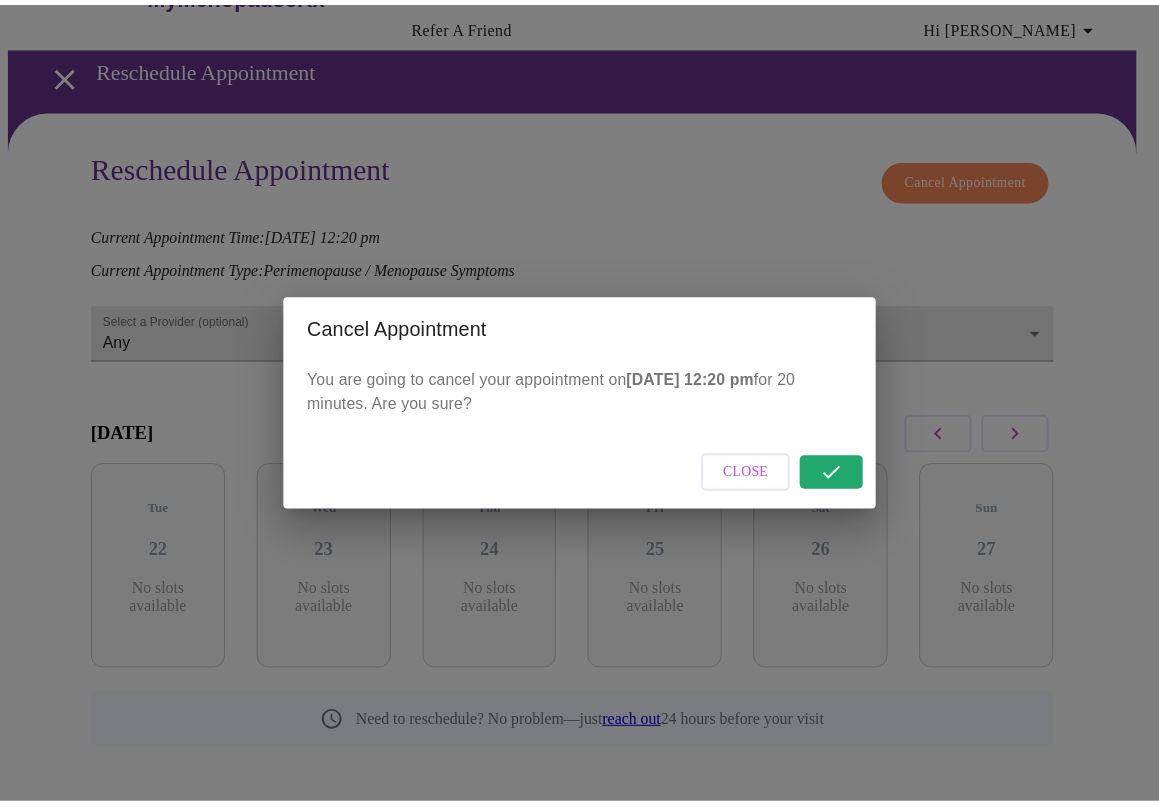 scroll, scrollTop: 0, scrollLeft: 0, axis: both 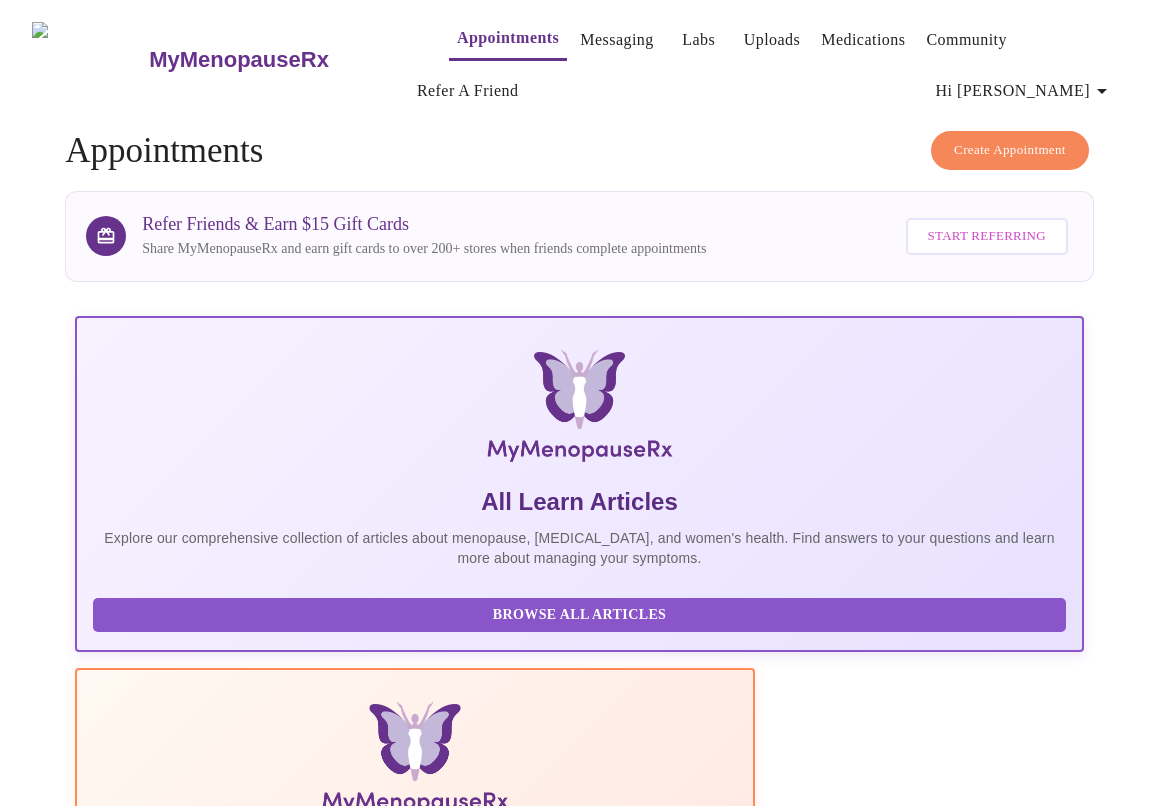 click on "Appointments" at bounding box center (508, 38) 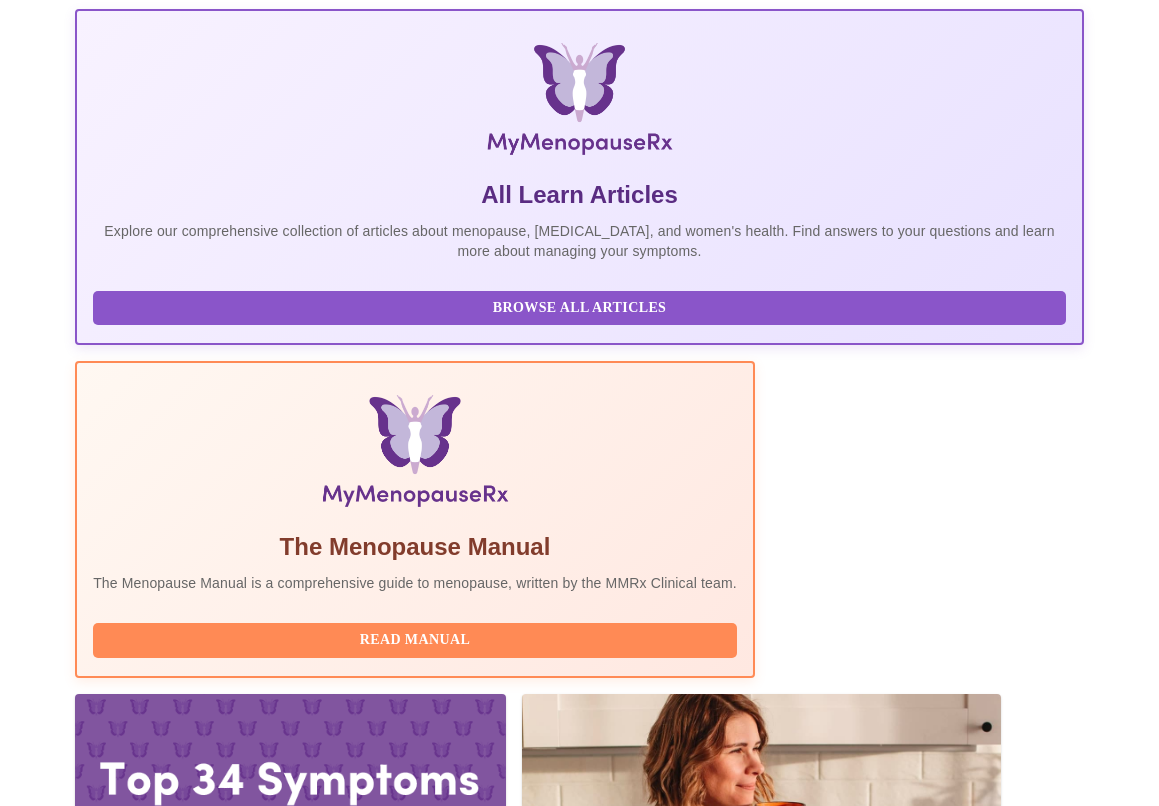 scroll, scrollTop: 667, scrollLeft: 0, axis: vertical 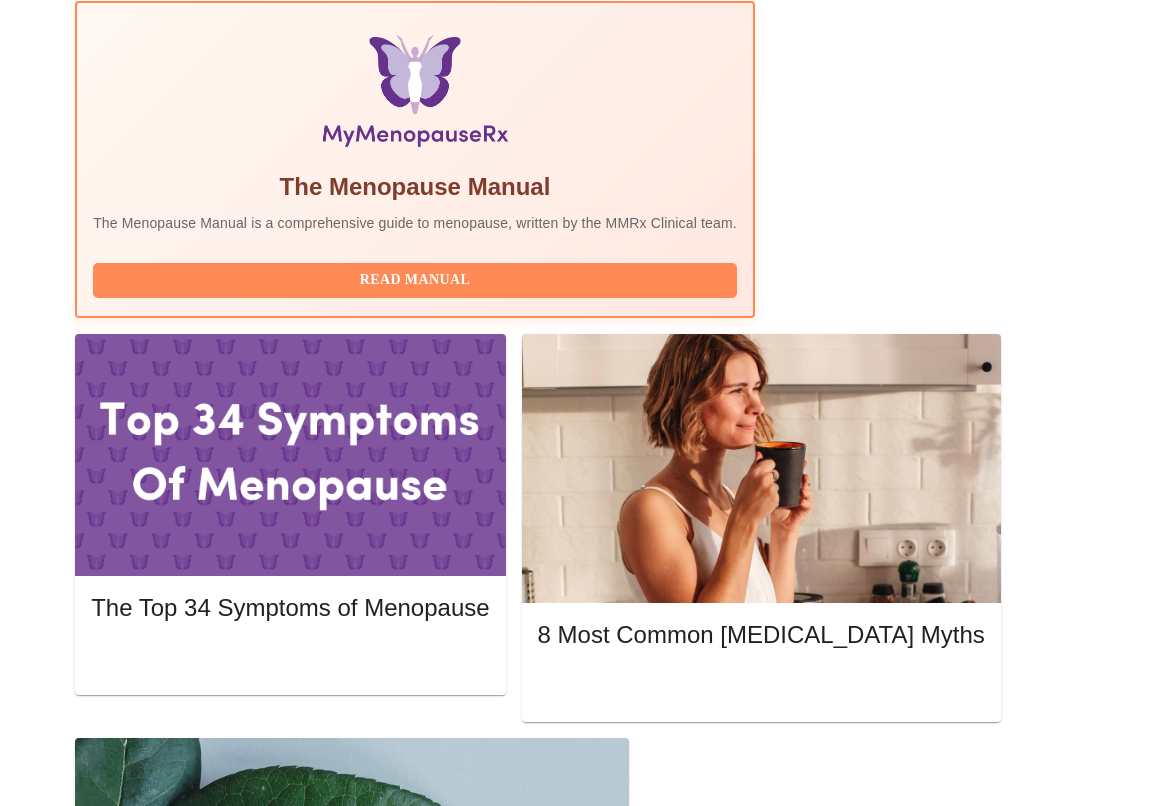 click on "Upcoming" at bounding box center [579, 1608] 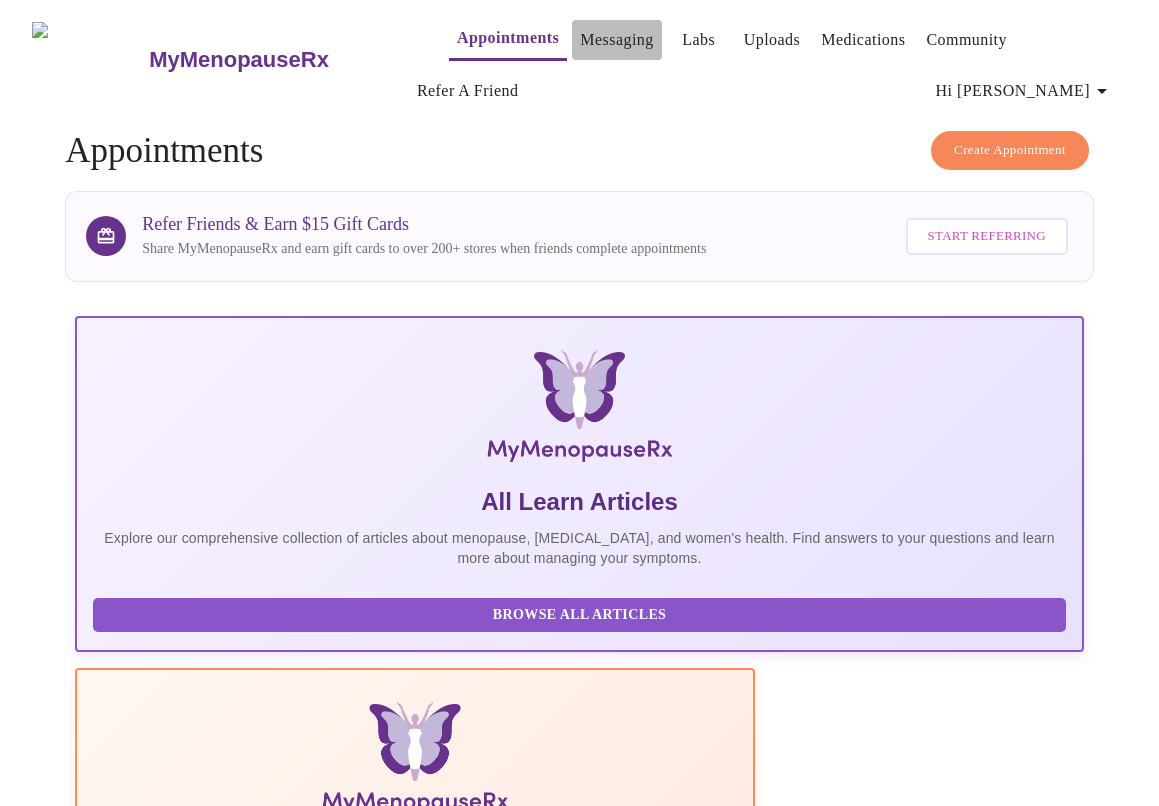 click on "Messaging" at bounding box center (616, 40) 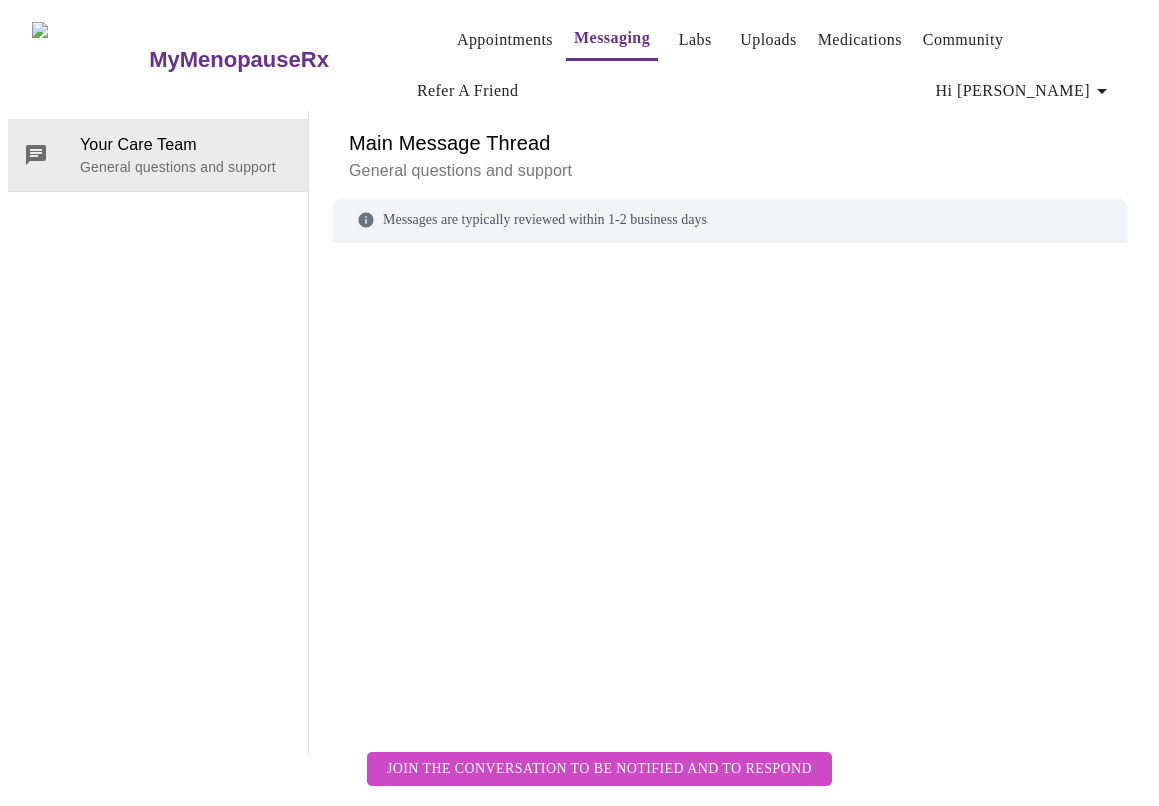 scroll, scrollTop: 103, scrollLeft: 0, axis: vertical 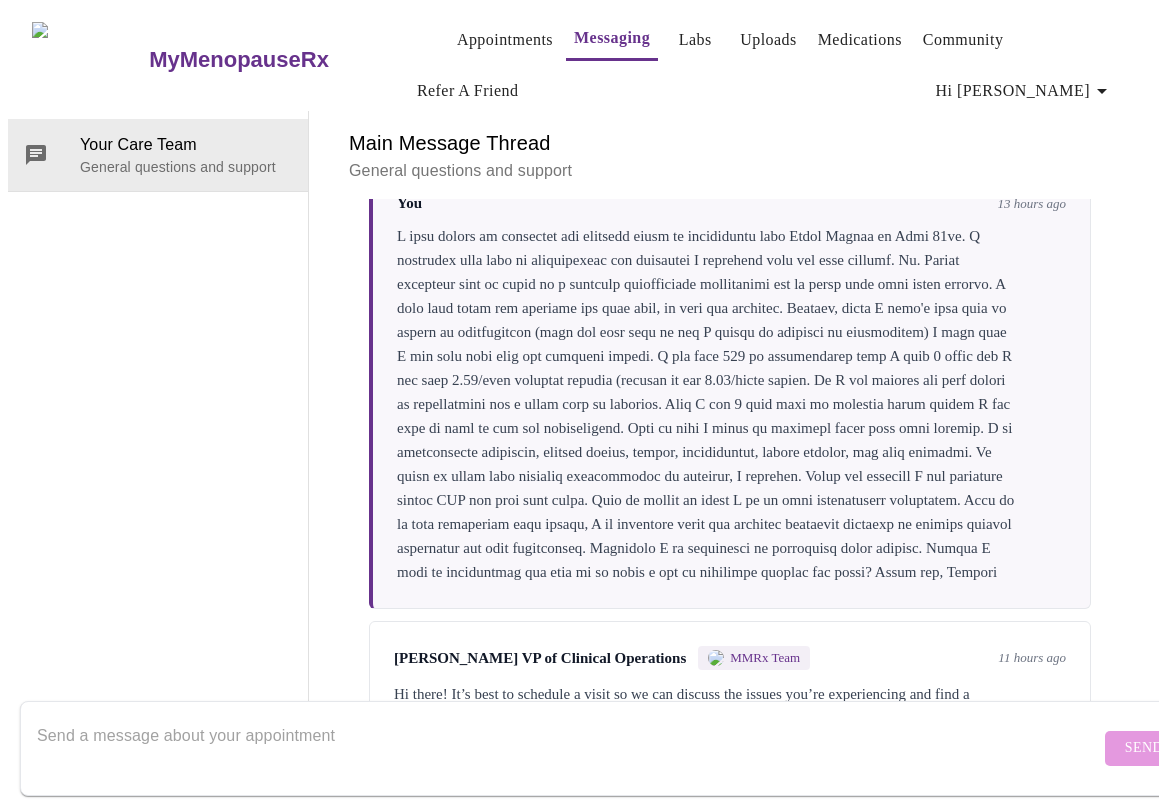 click on "Send" at bounding box center (608, 748) 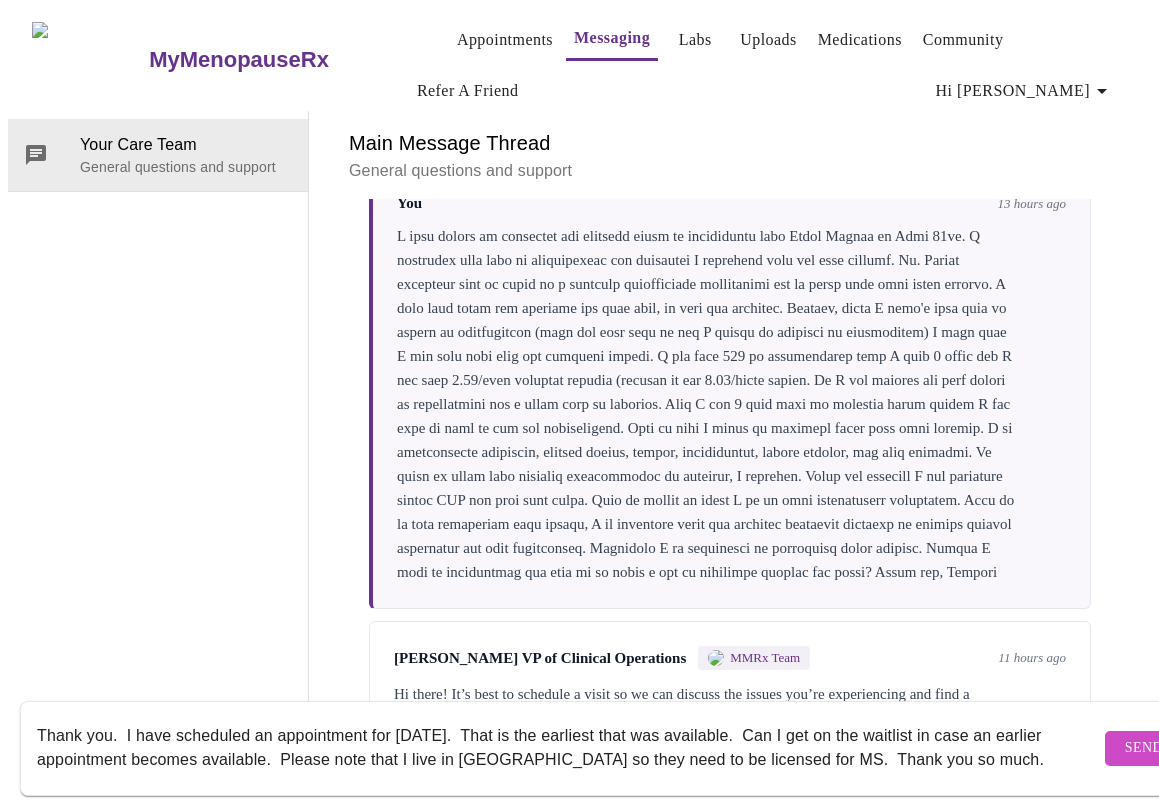 type on "Thank you.  I have scheduled an appointment for Aug 12th.  That is the earliest that was available.  Can I get on the waitlist in case an earlier appointment becomes available.  Please note that I live in MS so they need to be licensed for MS.  Thank you so much." 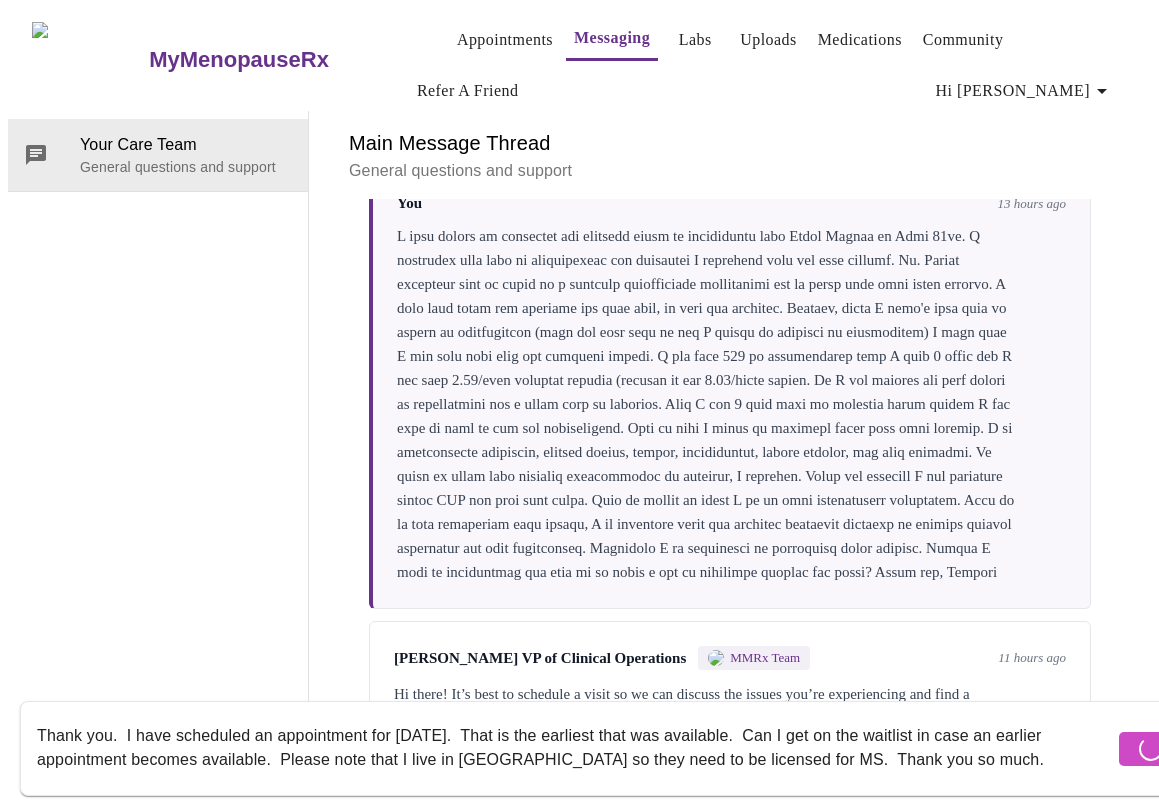 type 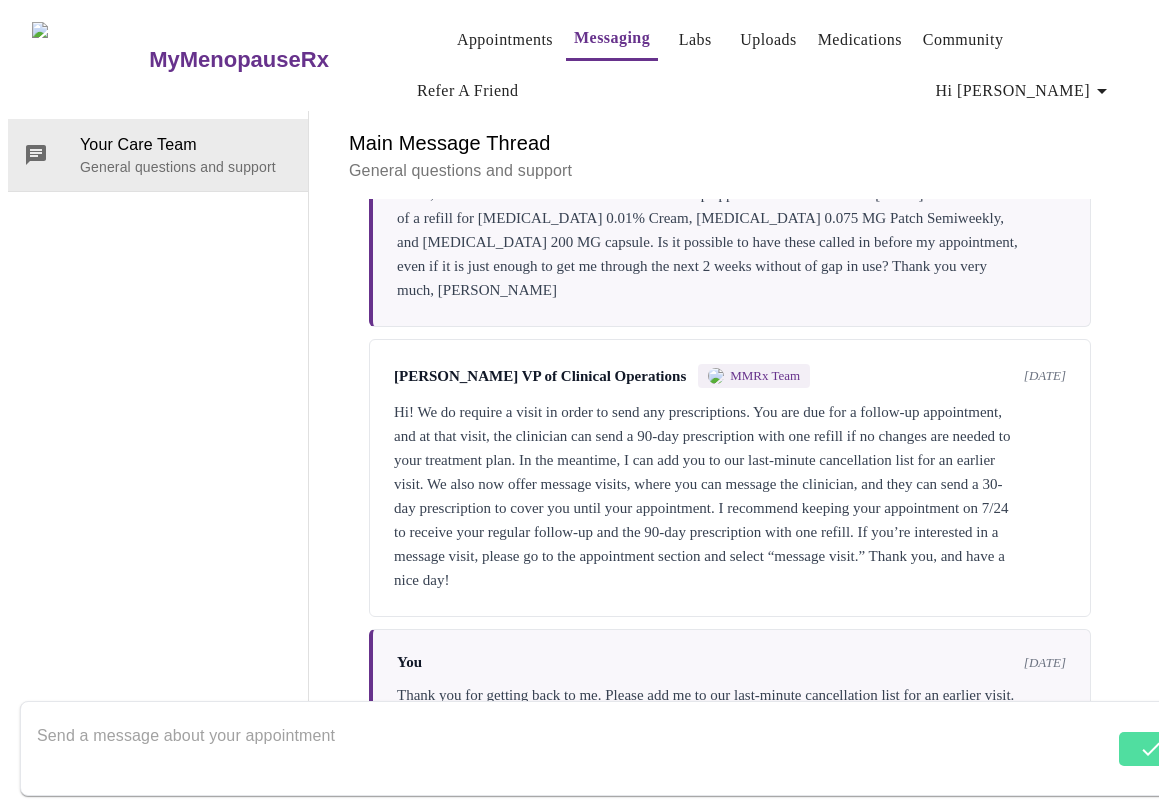 scroll, scrollTop: 0, scrollLeft: 0, axis: both 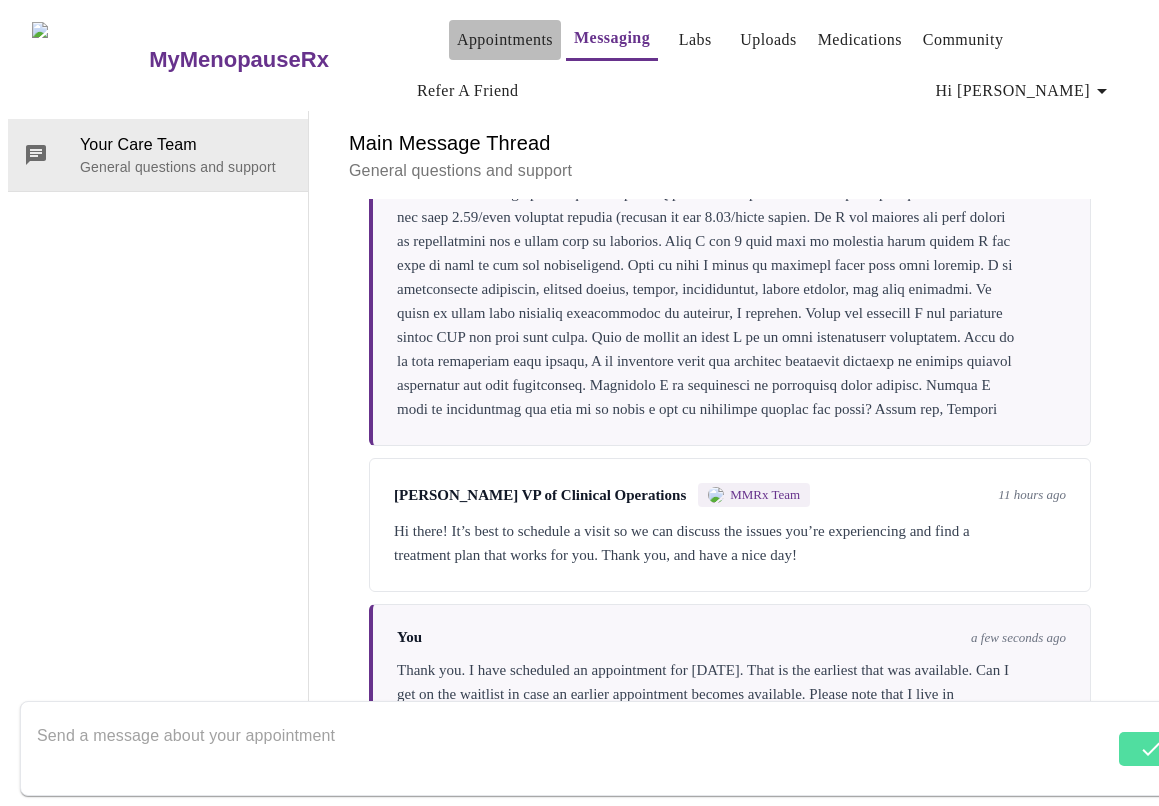 click on "Appointments" at bounding box center (505, 40) 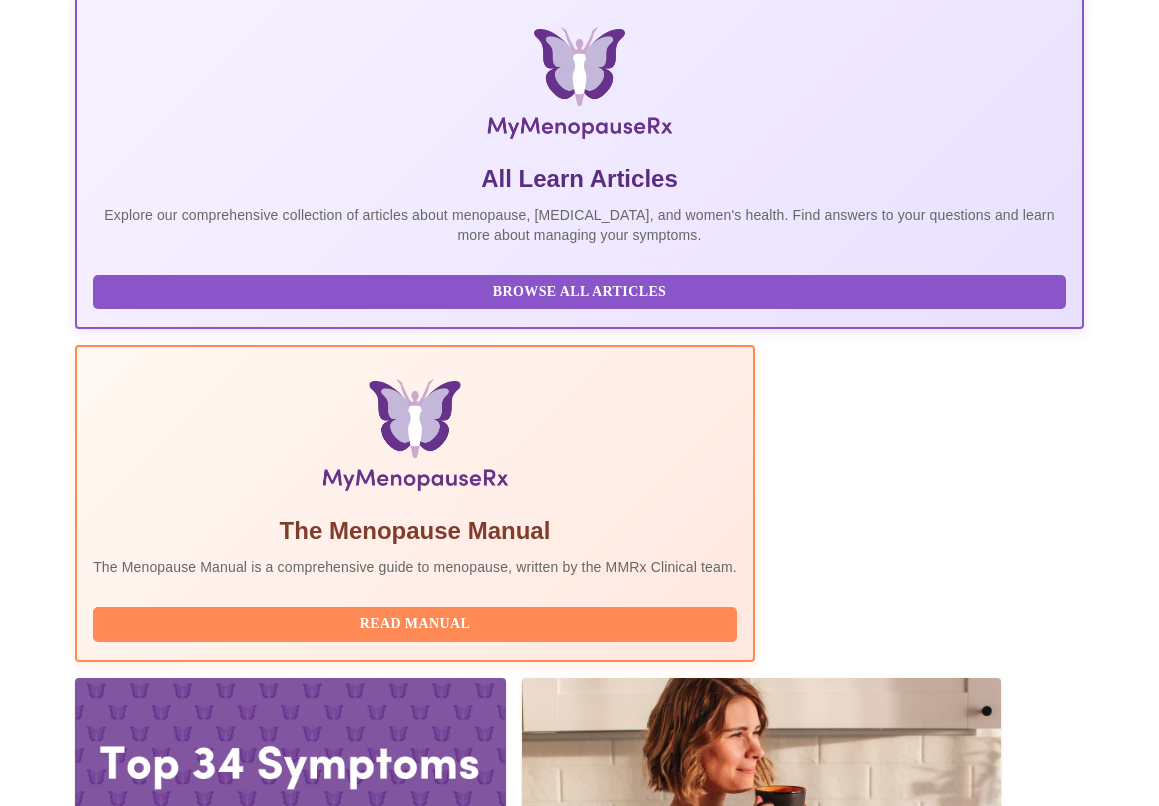 scroll, scrollTop: 333, scrollLeft: 0, axis: vertical 